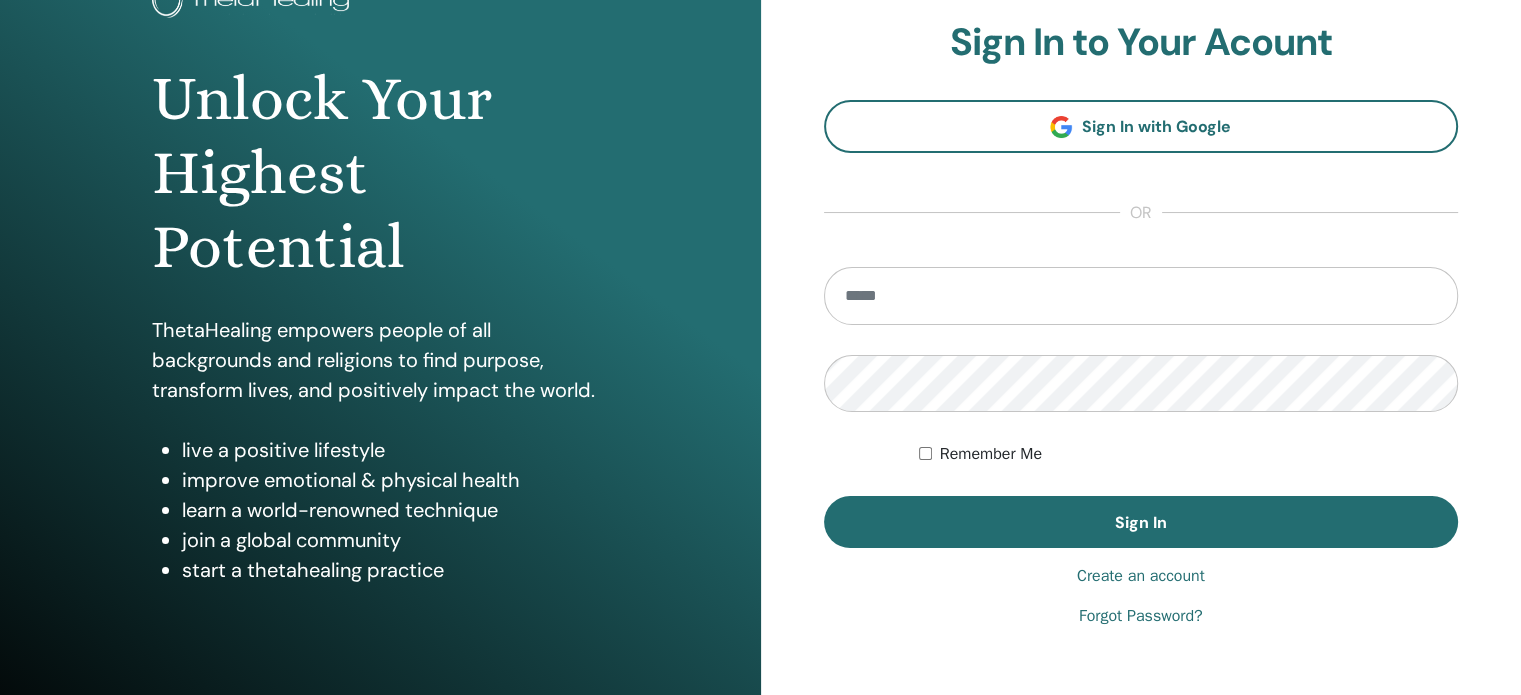 scroll, scrollTop: 200, scrollLeft: 0, axis: vertical 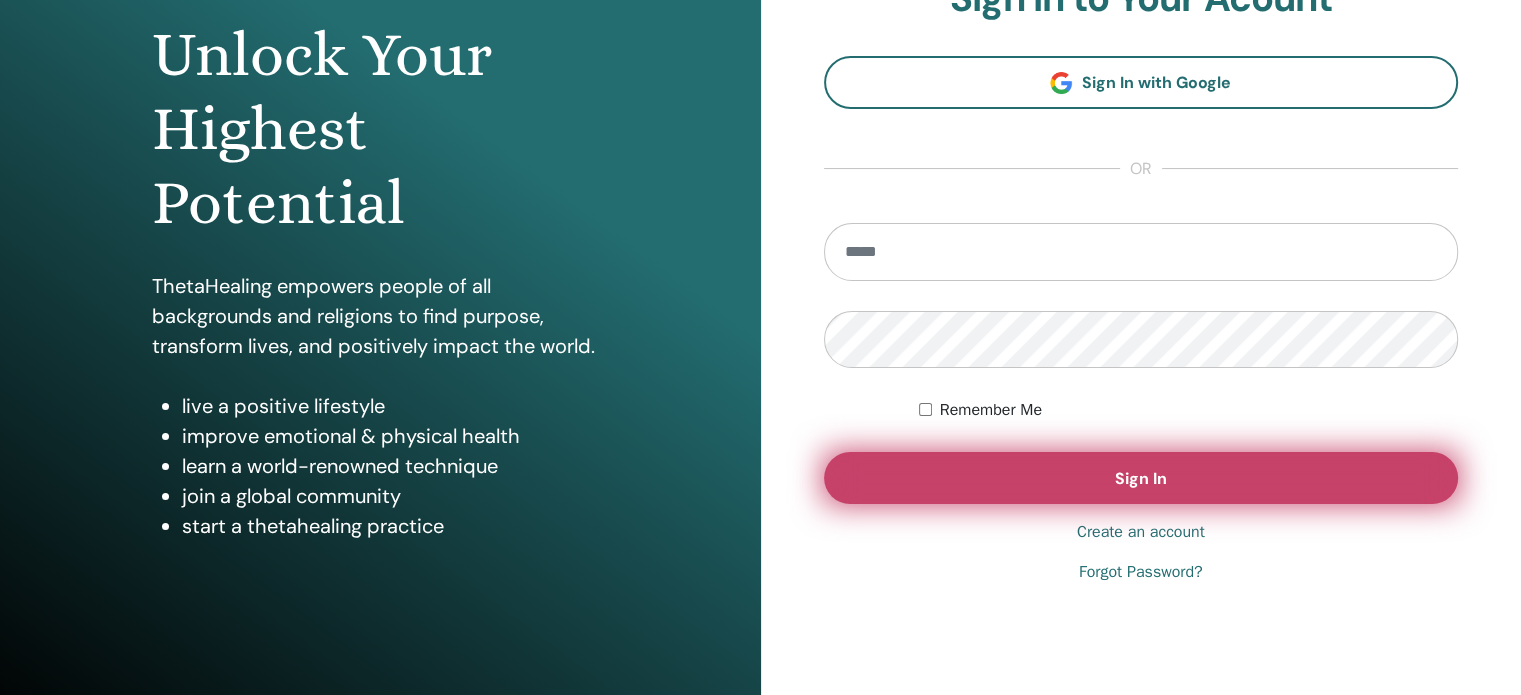 type on "**********" 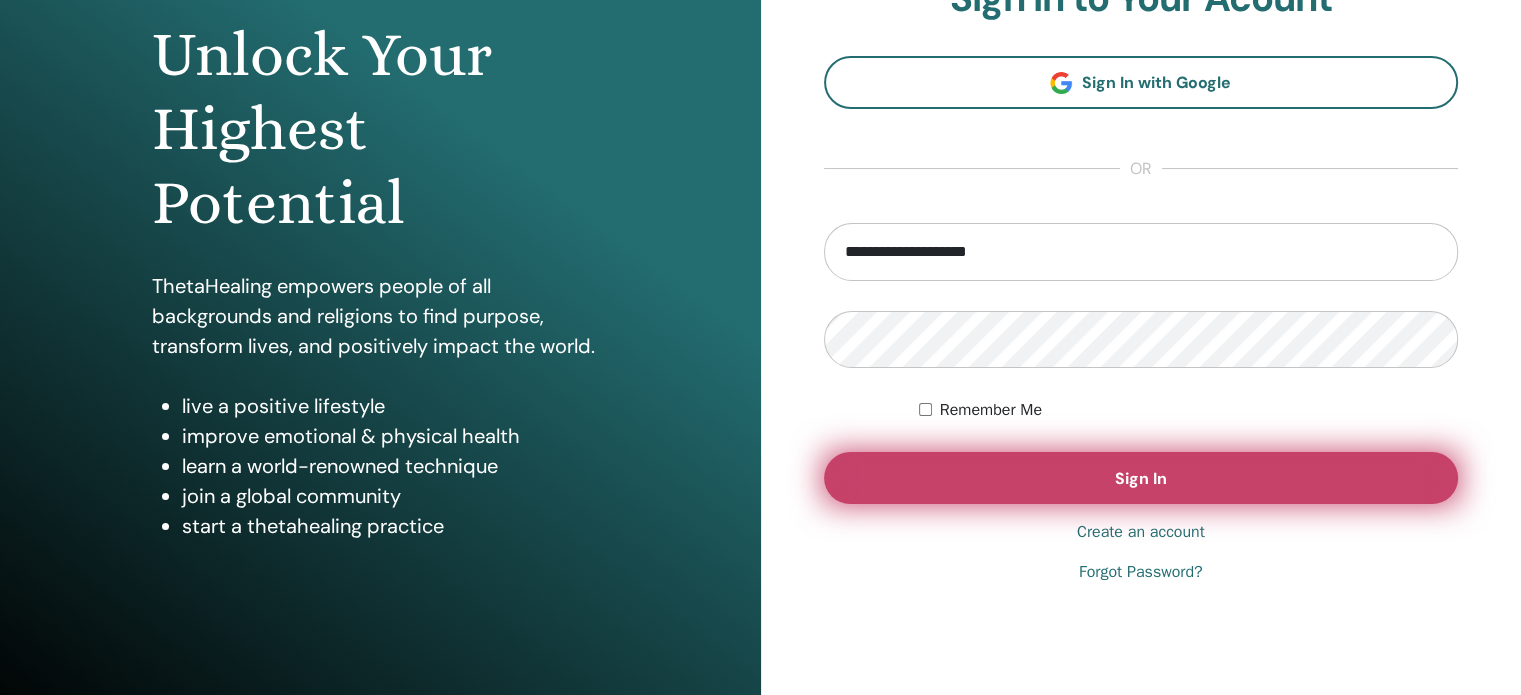 click on "Sign In" at bounding box center [1141, 478] 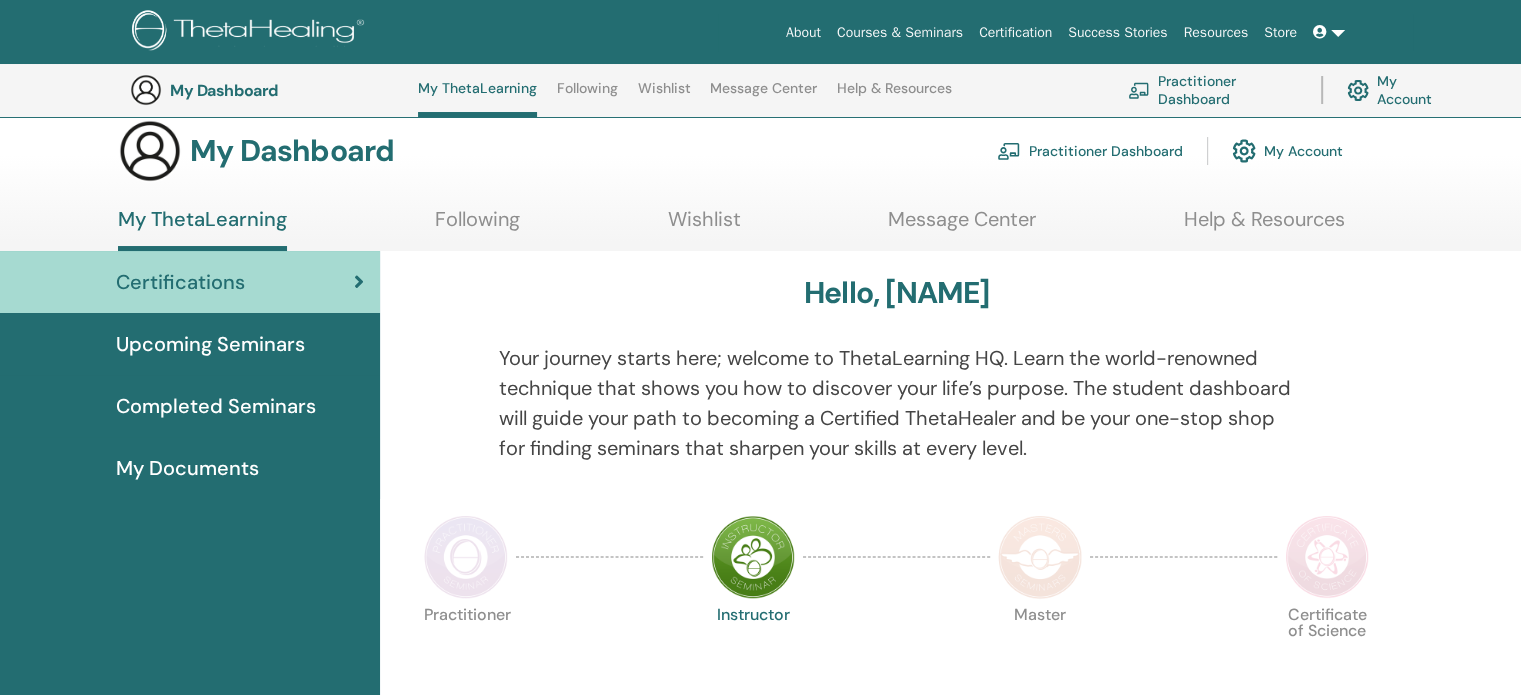 scroll, scrollTop: 0, scrollLeft: 0, axis: both 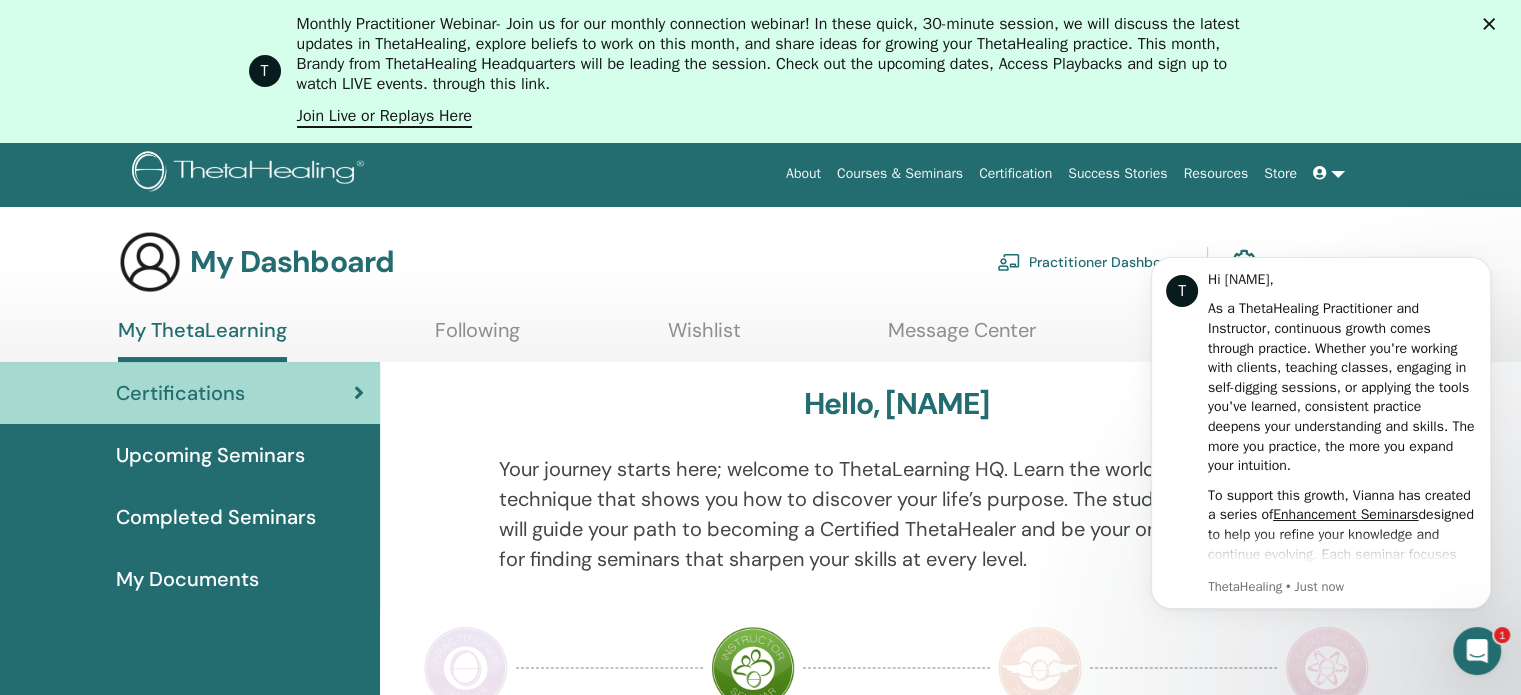 click on "T Hi Bessy, As a ThetaHealing Practitioner and Instructor, continuous growth comes through practice. Whether you're working with clients, teaching classes, engaging in self-digging sessions, or applying the tools you've learned, consistent practice deepens your understanding and skills. The more you practice, the more you expand your intuition.   To support this growth, Vianna has created a series of  Enhancement Seminars  designed to help you refine your knowledge and continue evolving. Each seminar focuses on a different subject—some revisit and deepen specific class topics, while others explore business growth or personal expansion. You must meet certain prerequisites to attend, so be sure to check them out.   These seminars offer instant access upon purchase, with a 30-day window to review as needed. A great bonus? Enhancement Seminars count toward recertification for both practitioners and instructors—on top of being incredible learning opportunities! Check out the   Enhancement Seminars Here" at bounding box center (1321, 434) 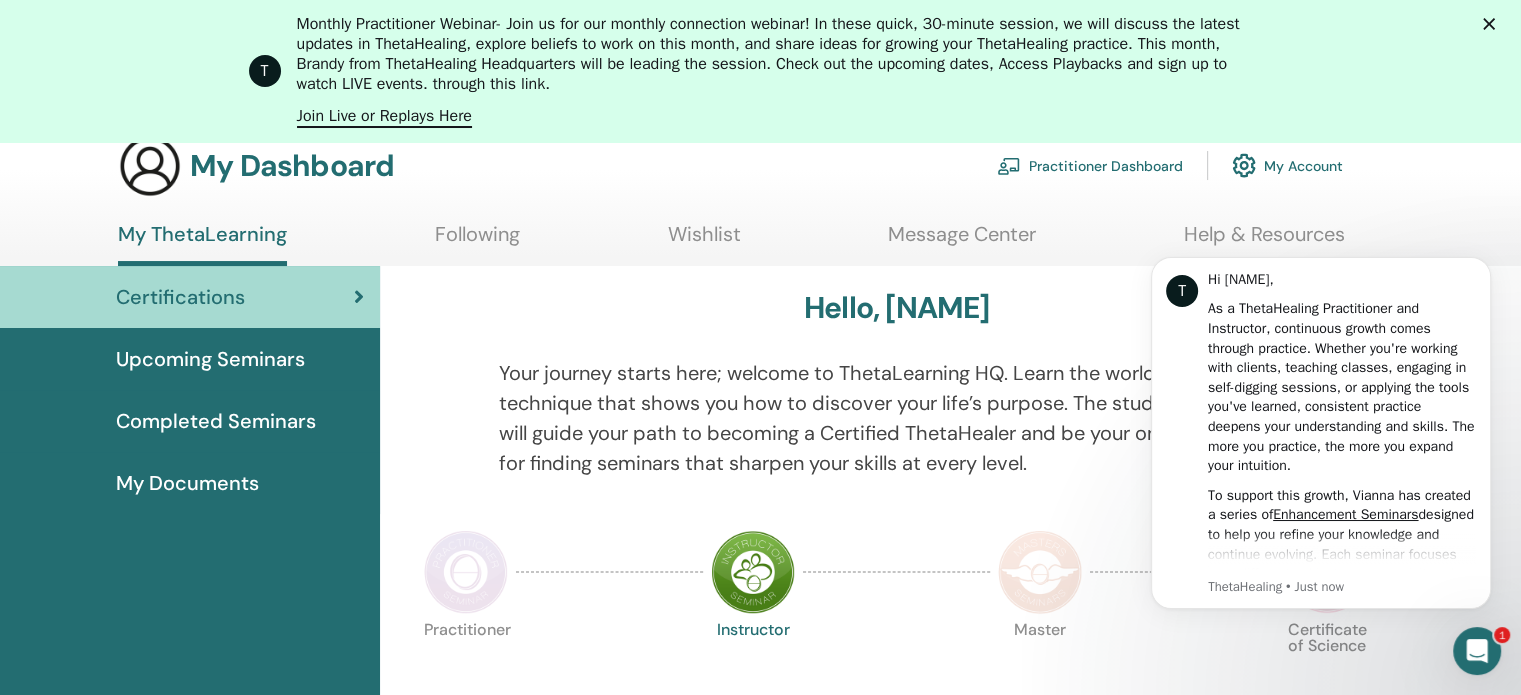 scroll, scrollTop: 100, scrollLeft: 0, axis: vertical 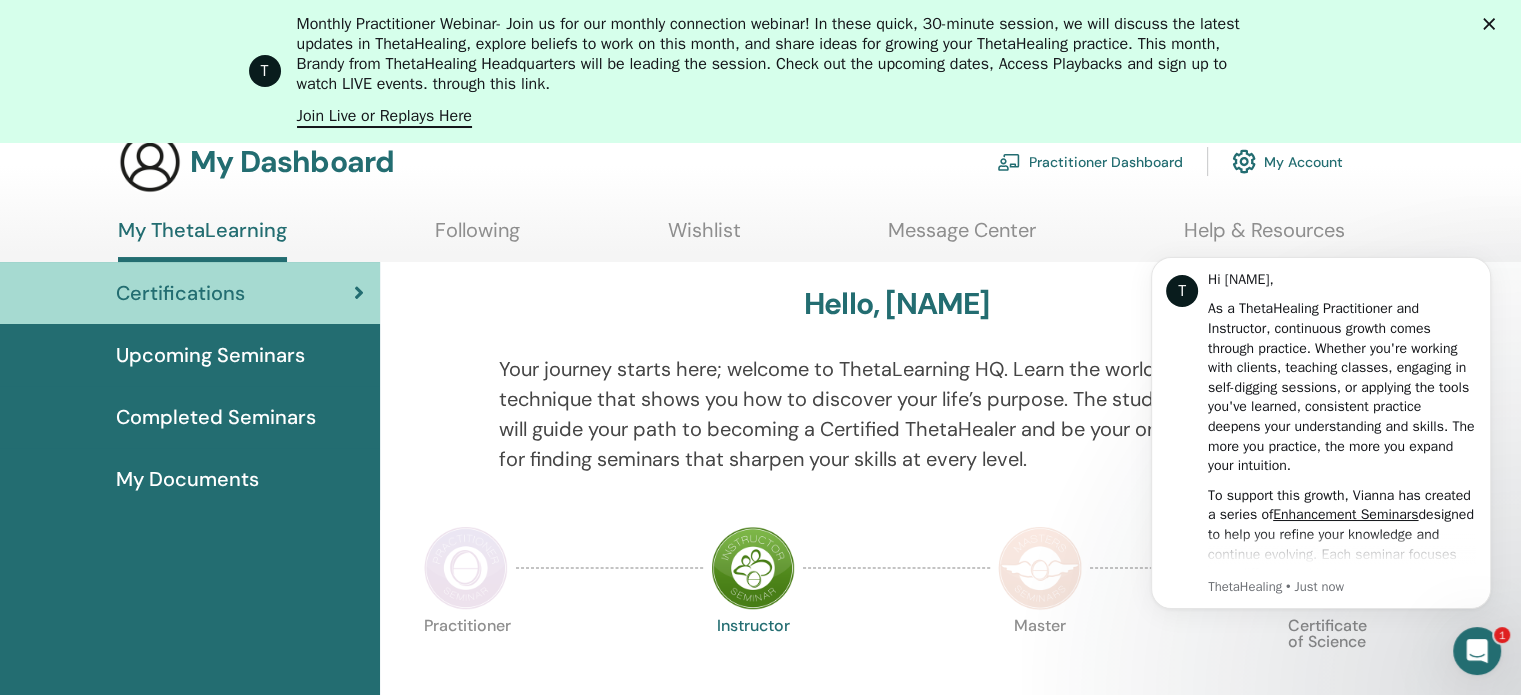 click on "My Account" at bounding box center [1287, 161] 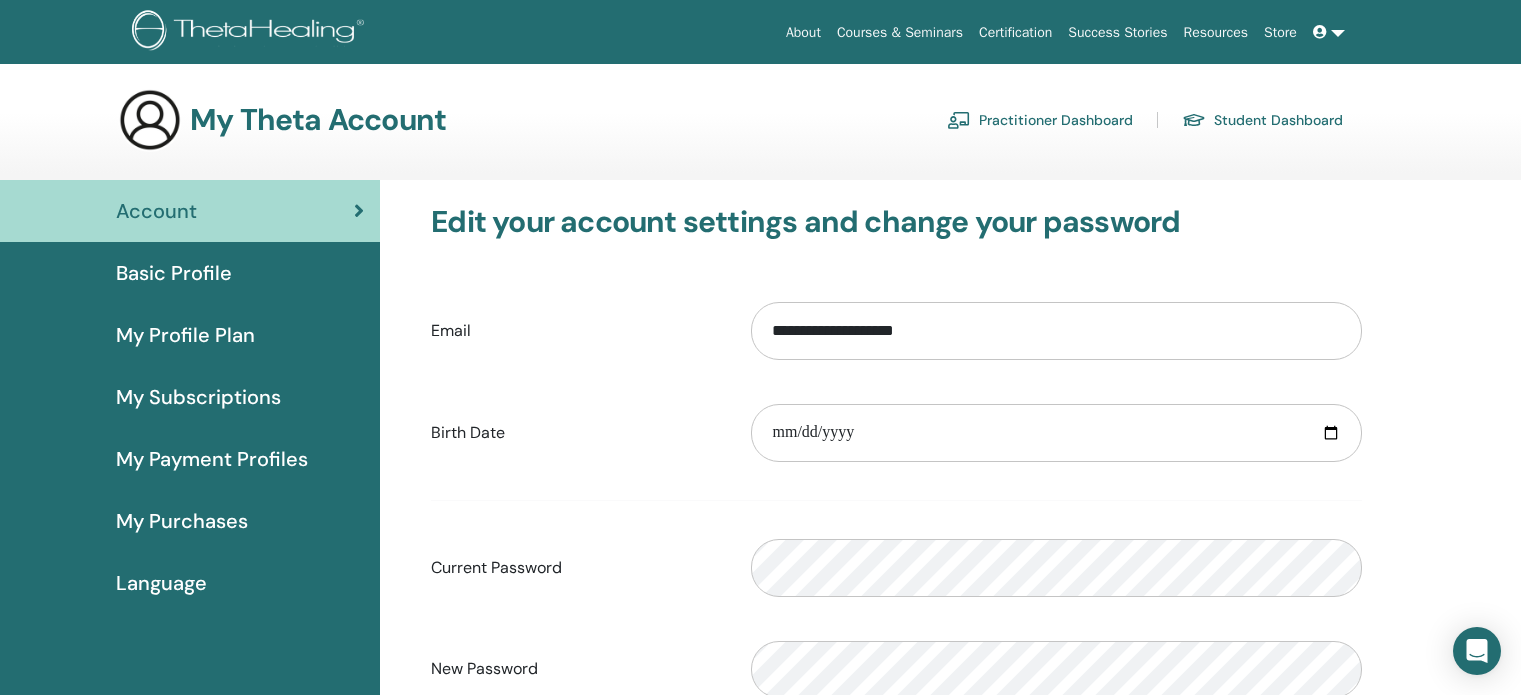 scroll, scrollTop: 0, scrollLeft: 0, axis: both 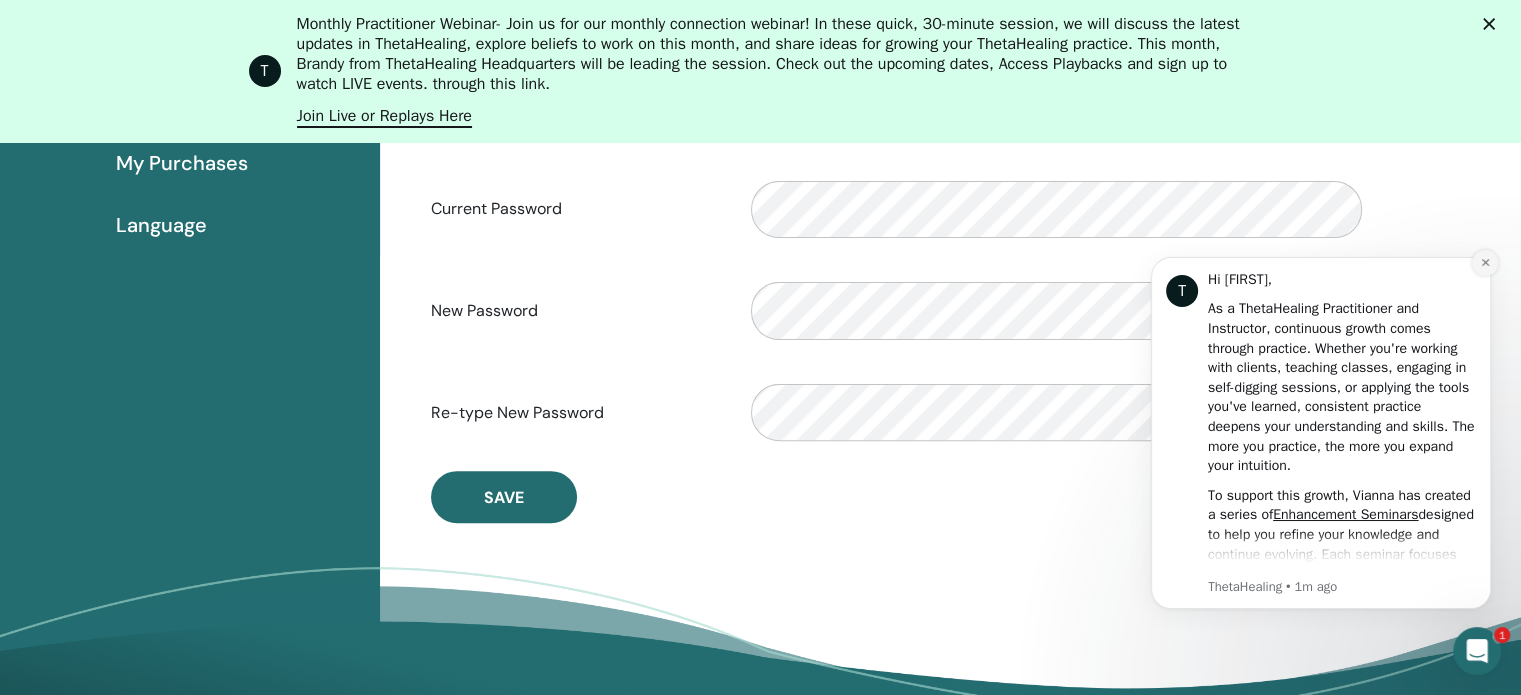 click 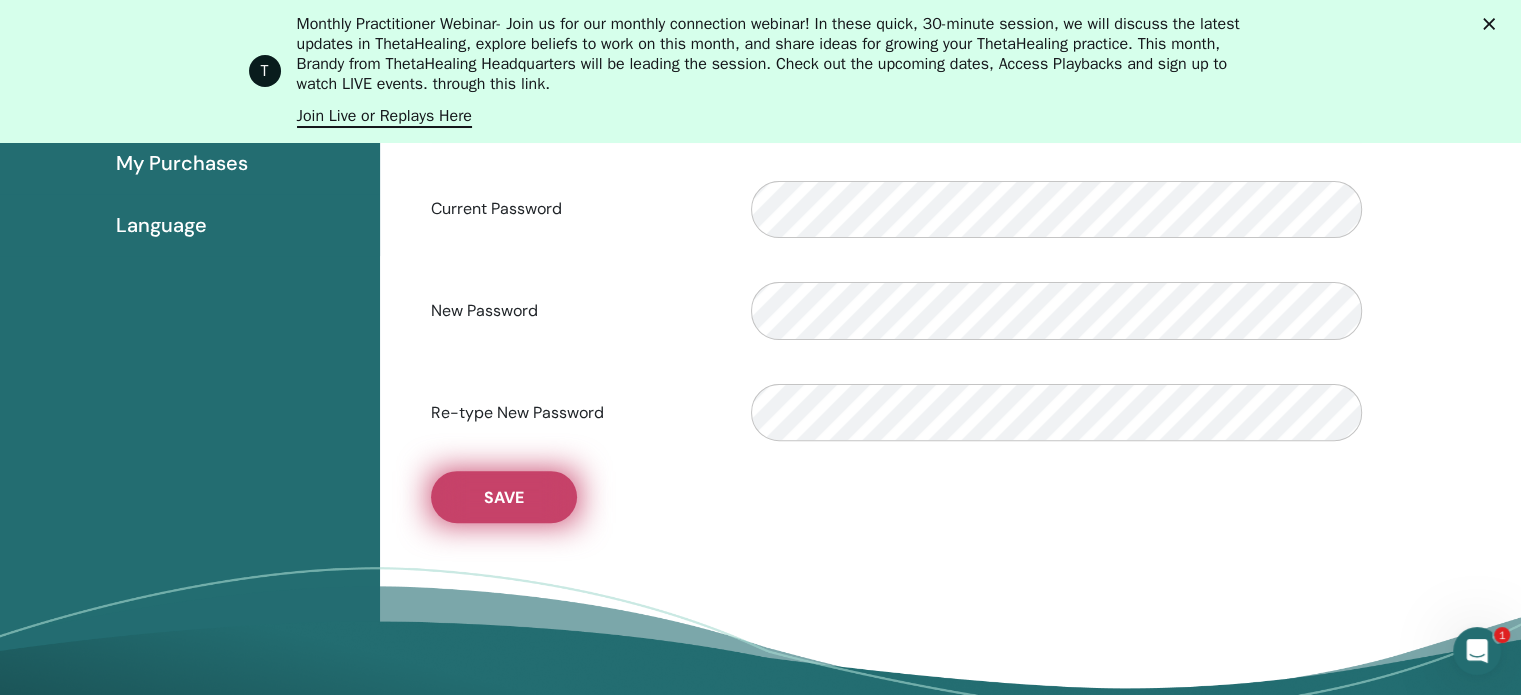 click on "Save" at bounding box center [504, 497] 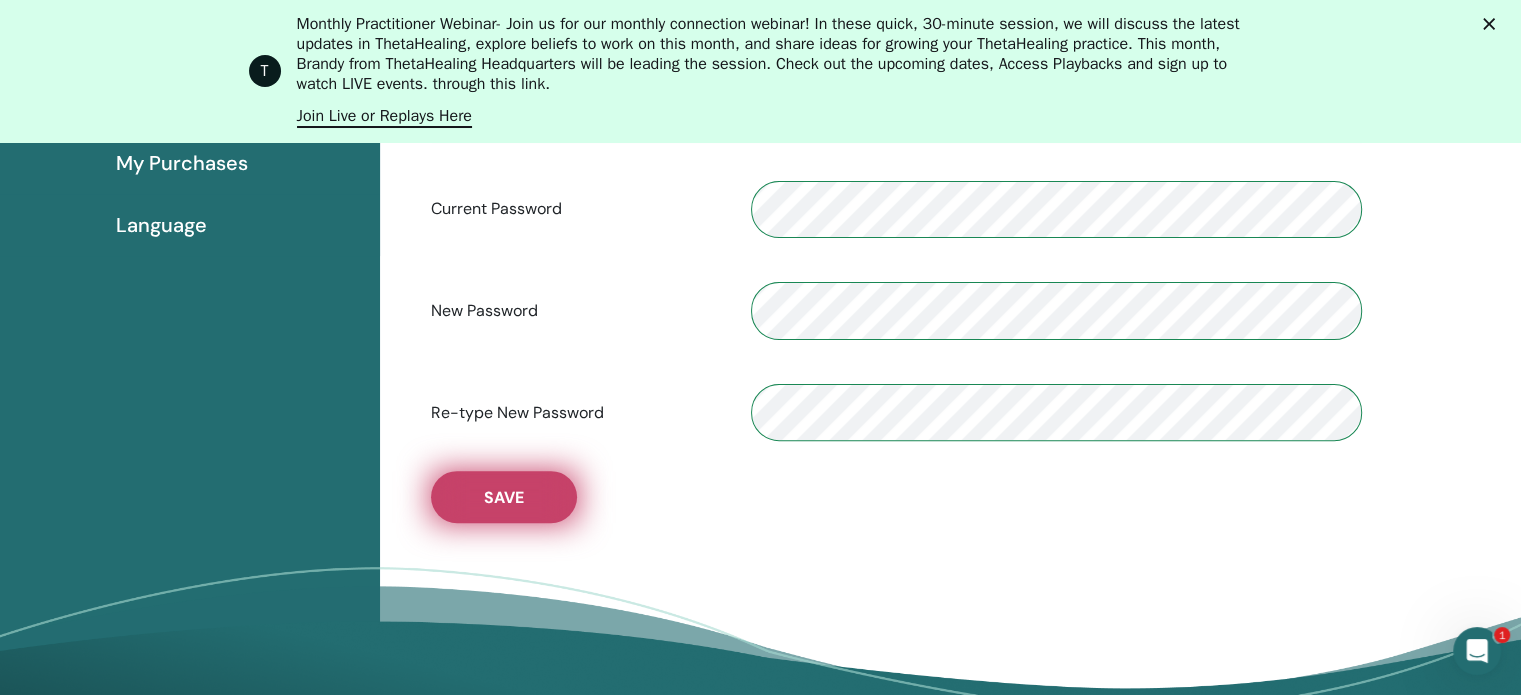 click on "Save" at bounding box center [504, 497] 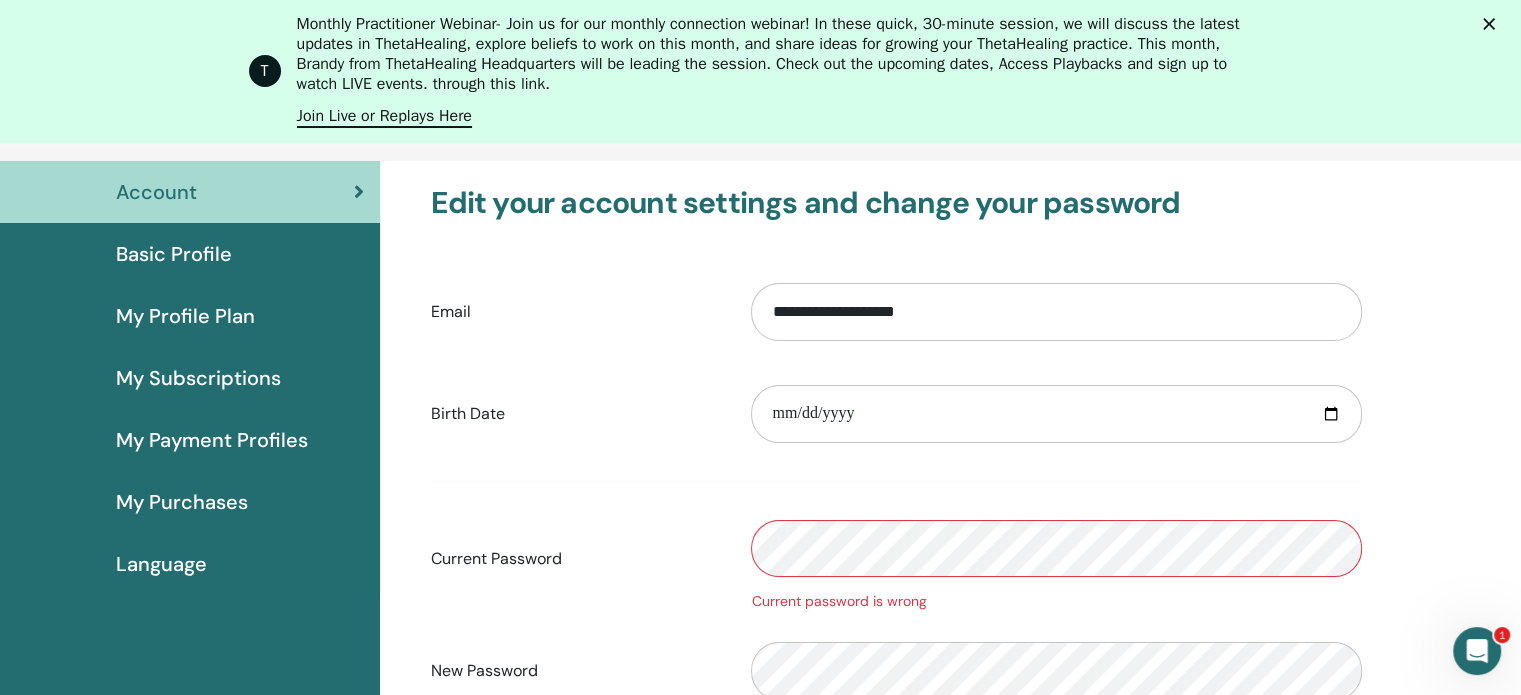 scroll, scrollTop: 144, scrollLeft: 0, axis: vertical 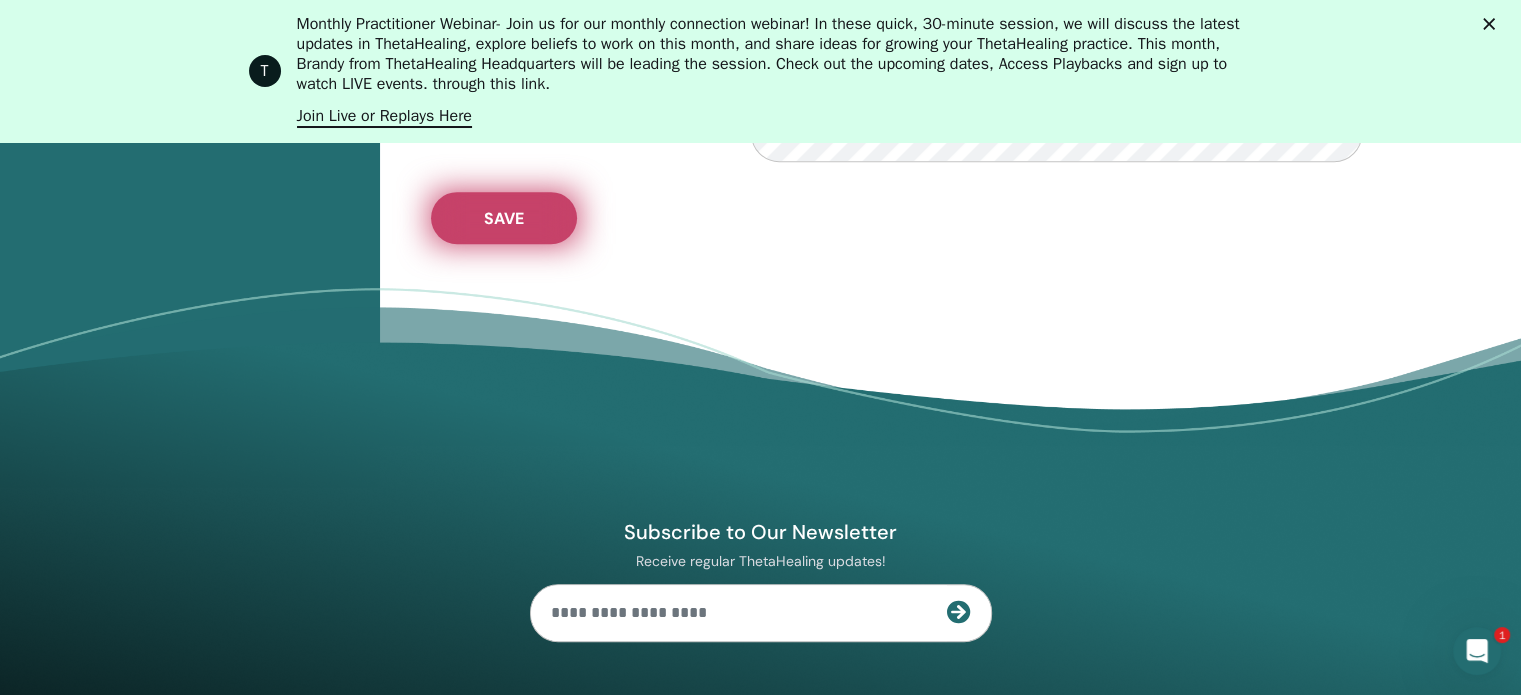 click on "Save" at bounding box center (504, 218) 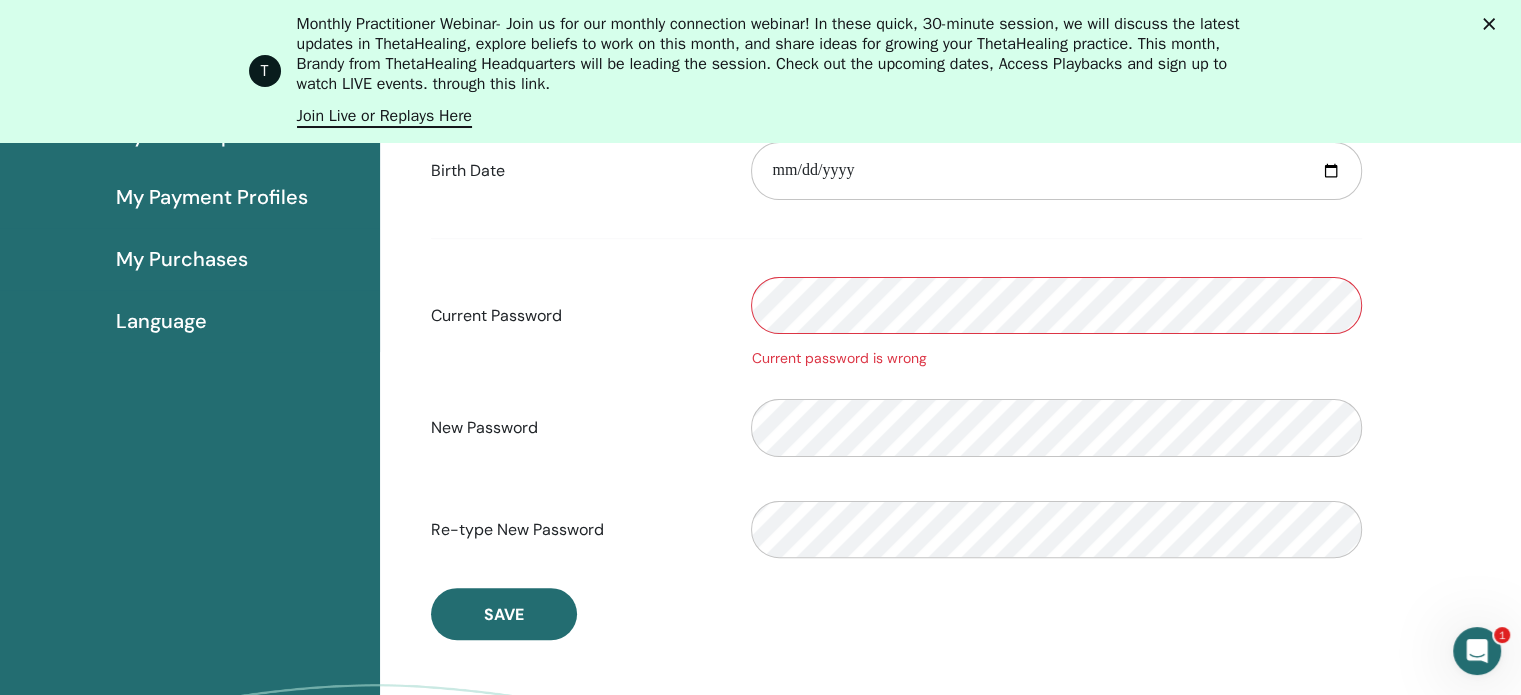 scroll, scrollTop: 444, scrollLeft: 0, axis: vertical 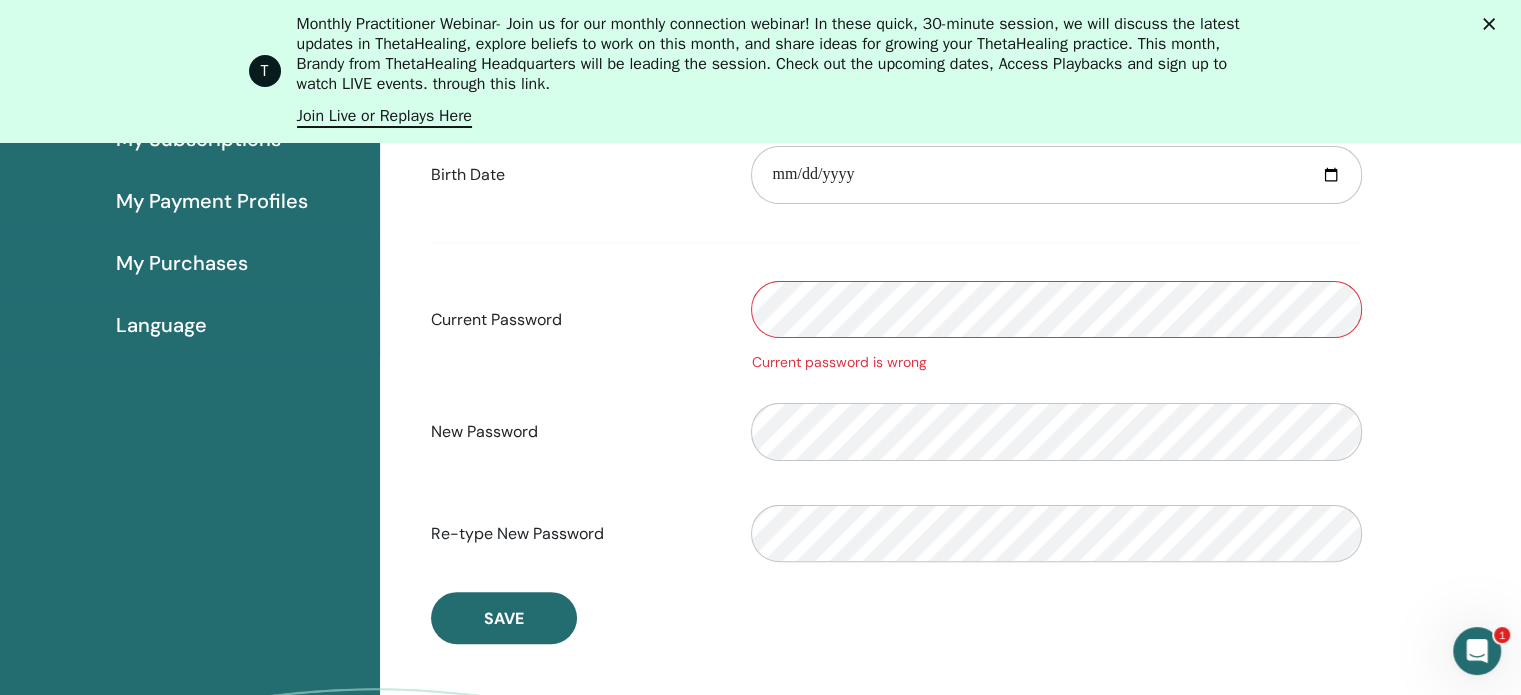 click on "Current Password
Current password is wrong" at bounding box center (896, 320) 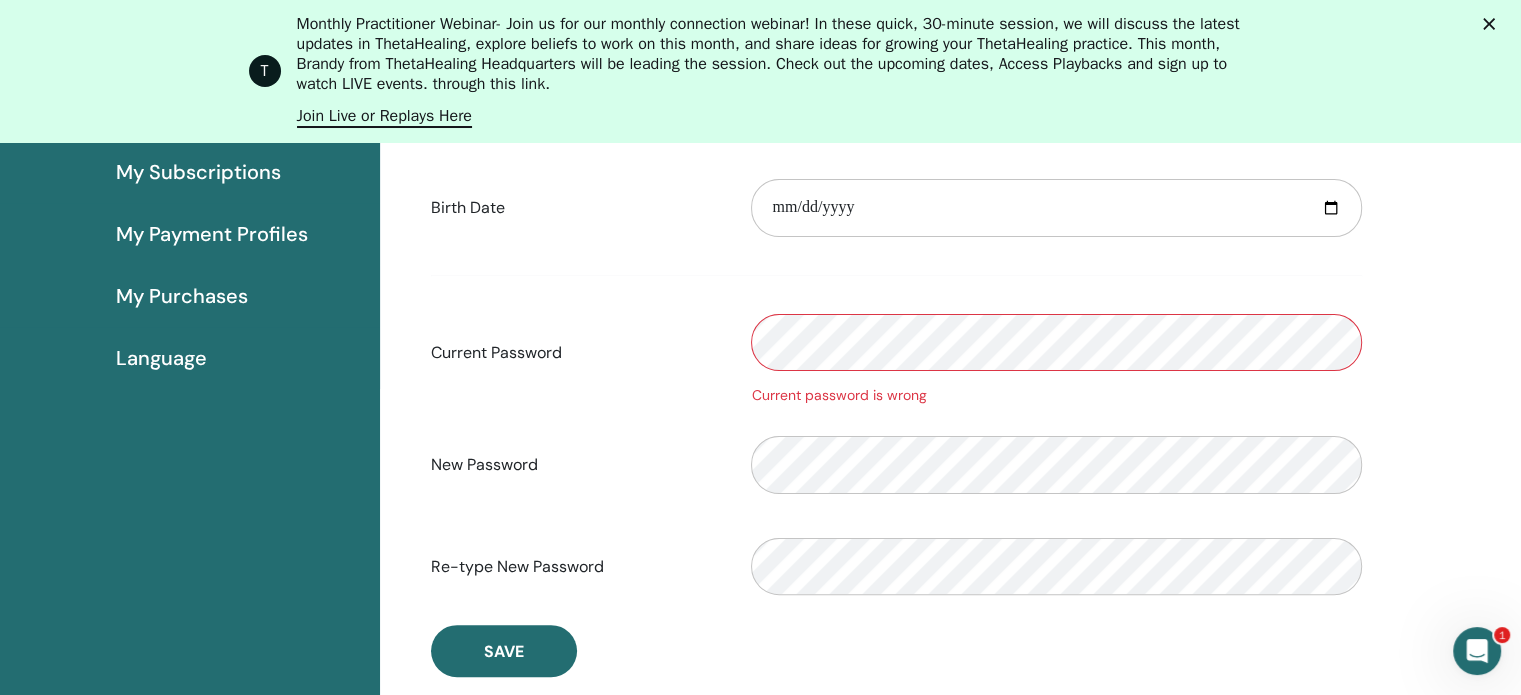 scroll, scrollTop: 0, scrollLeft: 0, axis: both 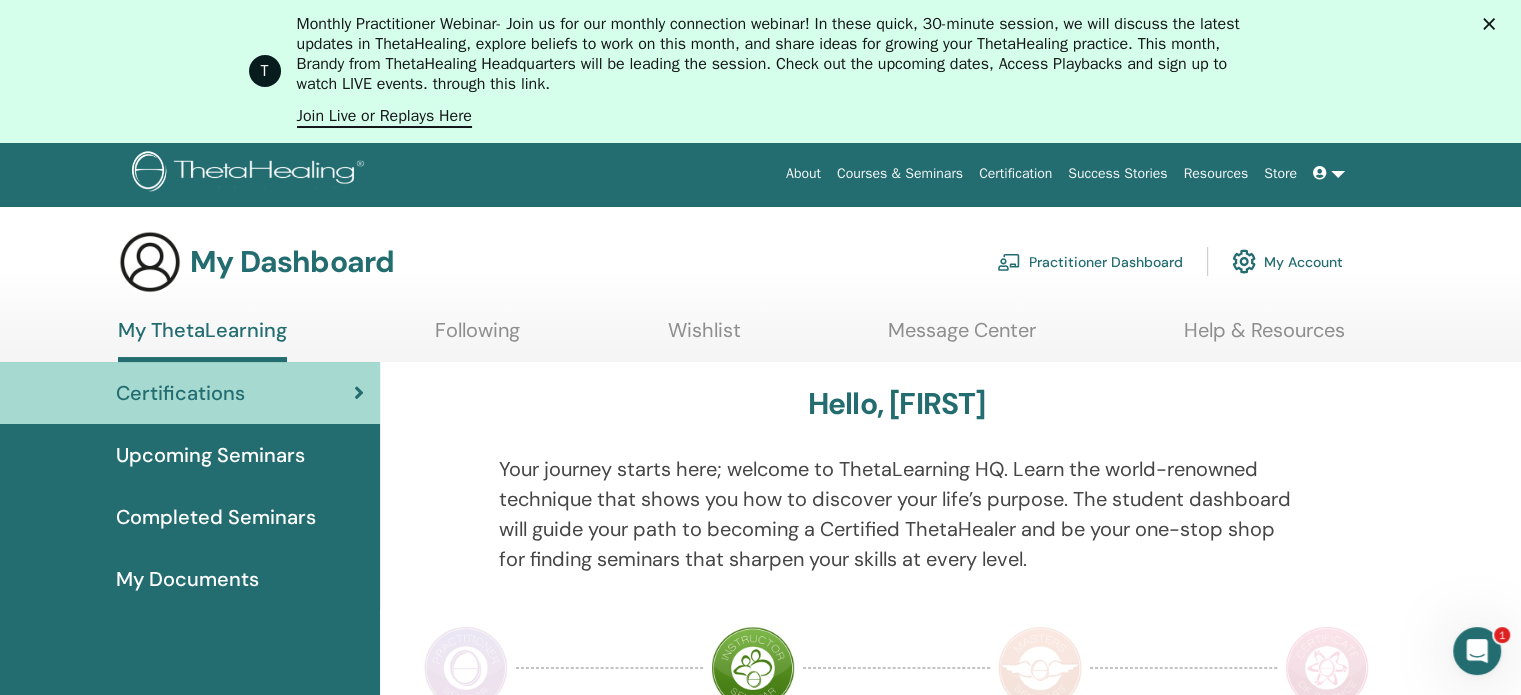 click at bounding box center (1329, 173) 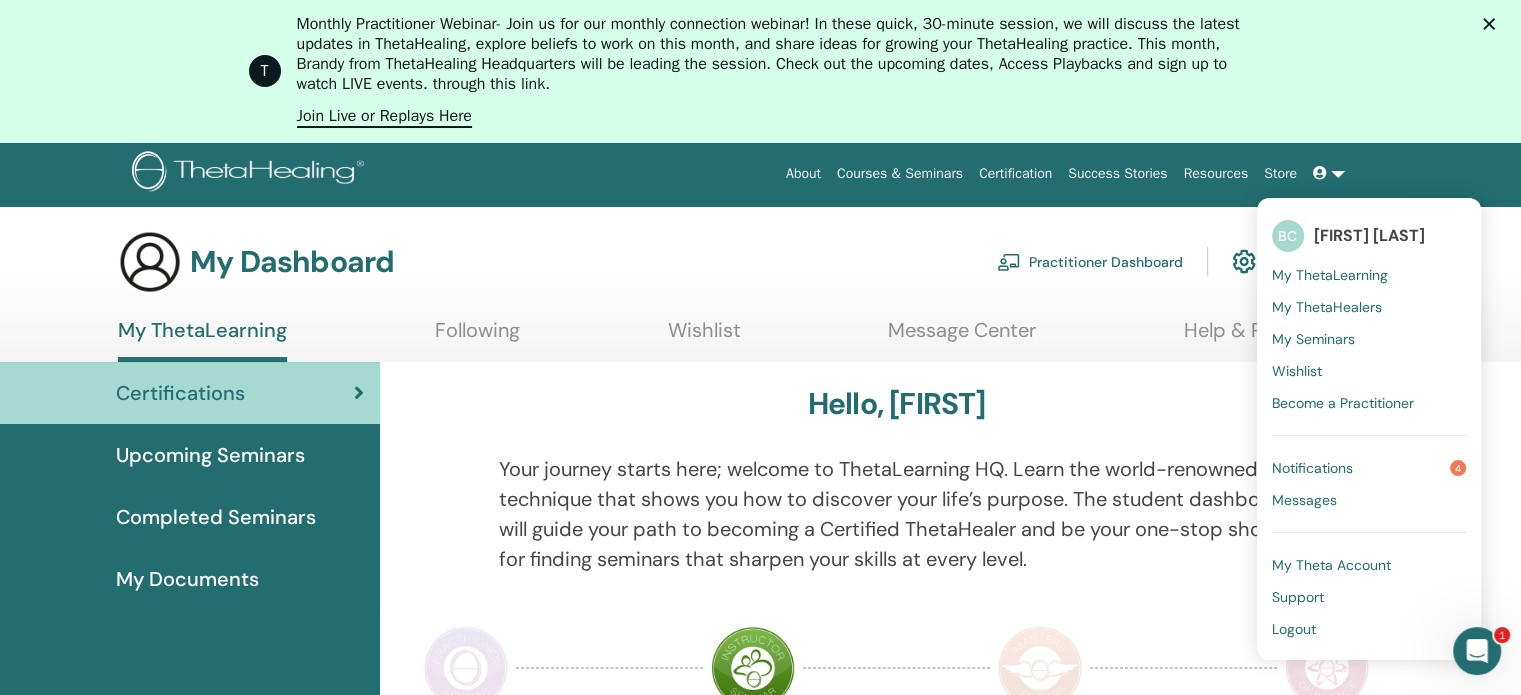click on "Logout" at bounding box center (1294, 629) 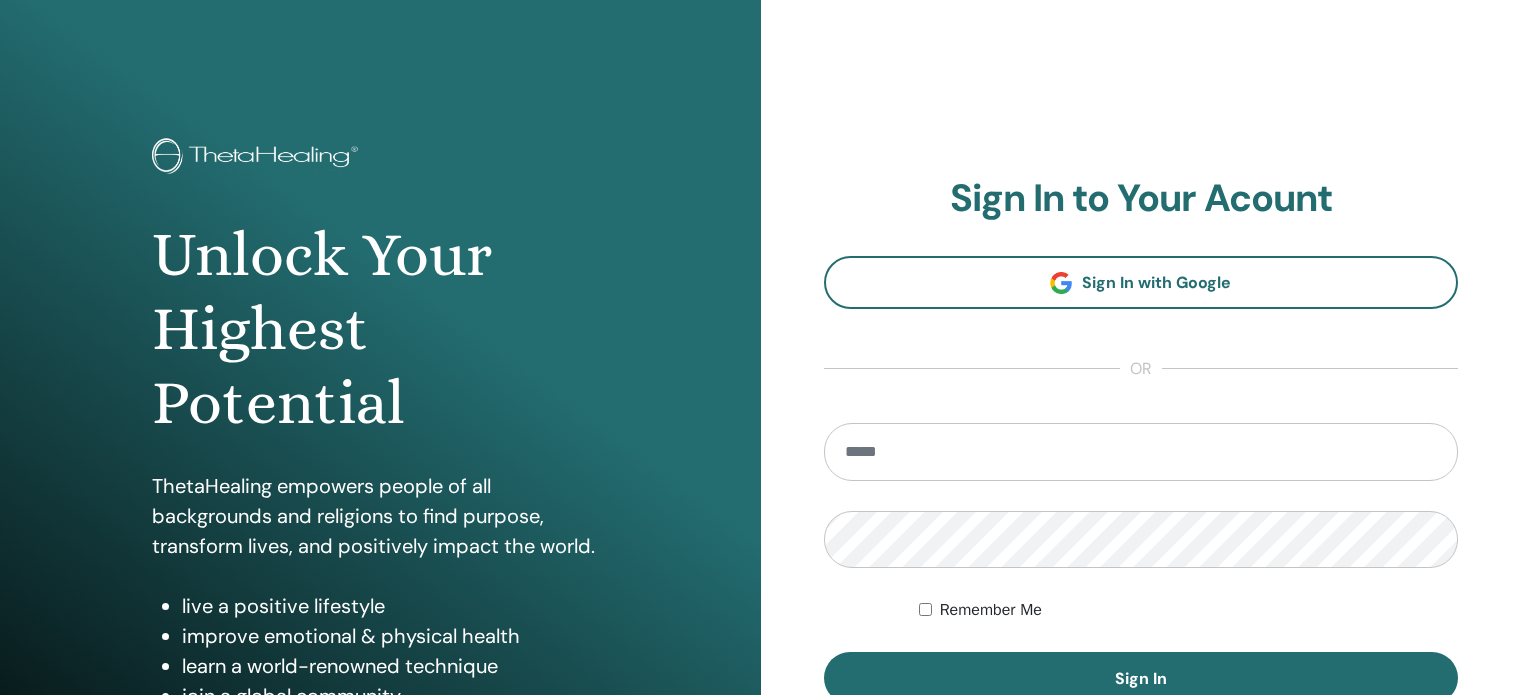 scroll, scrollTop: 0, scrollLeft: 0, axis: both 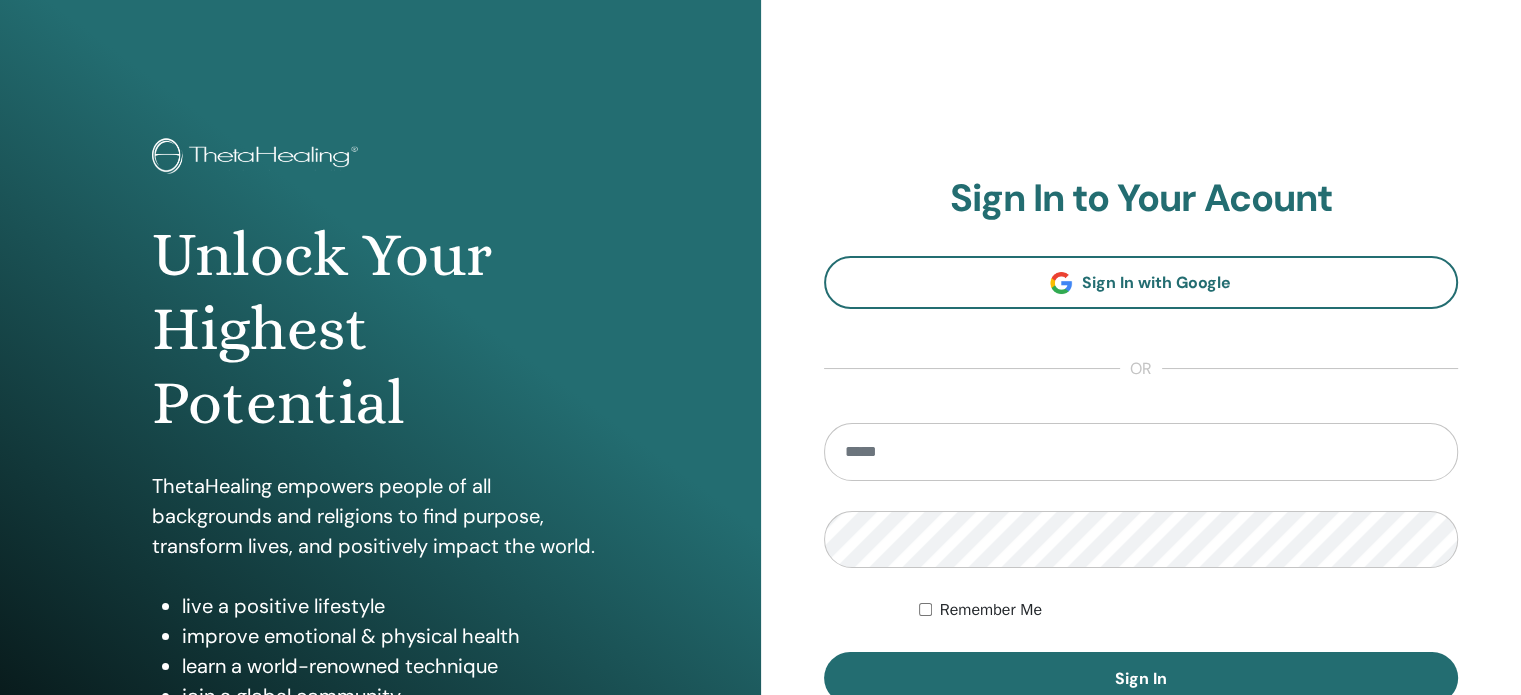 type on "**********" 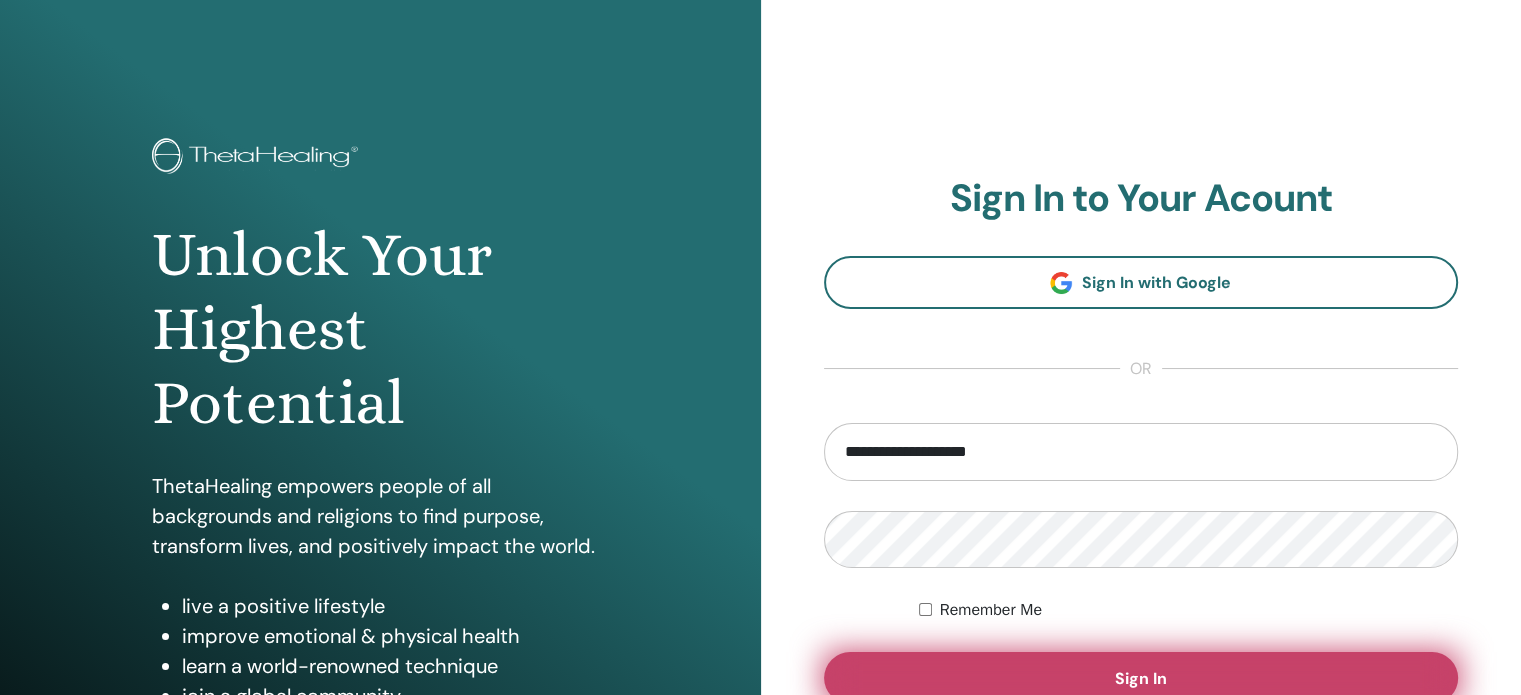 click on "Sign In" at bounding box center (1141, 678) 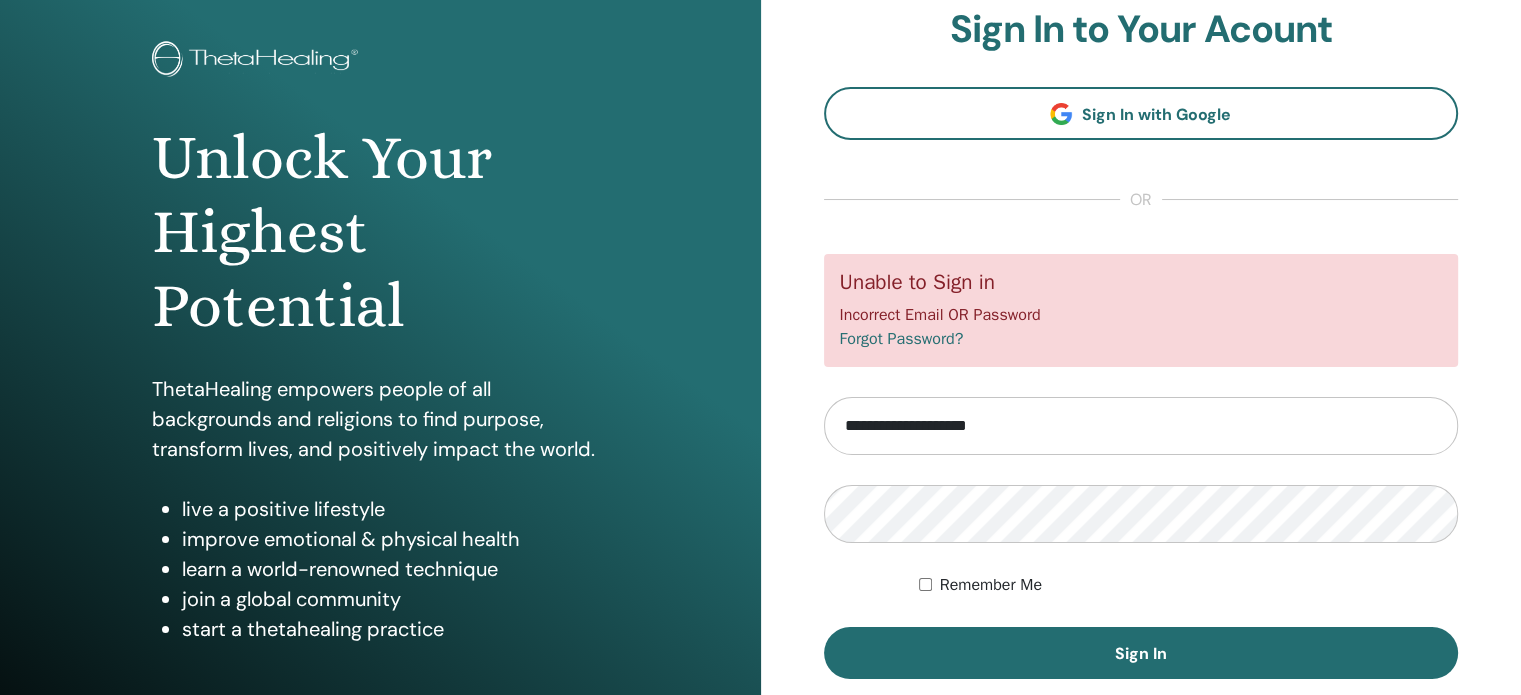 scroll, scrollTop: 100, scrollLeft: 0, axis: vertical 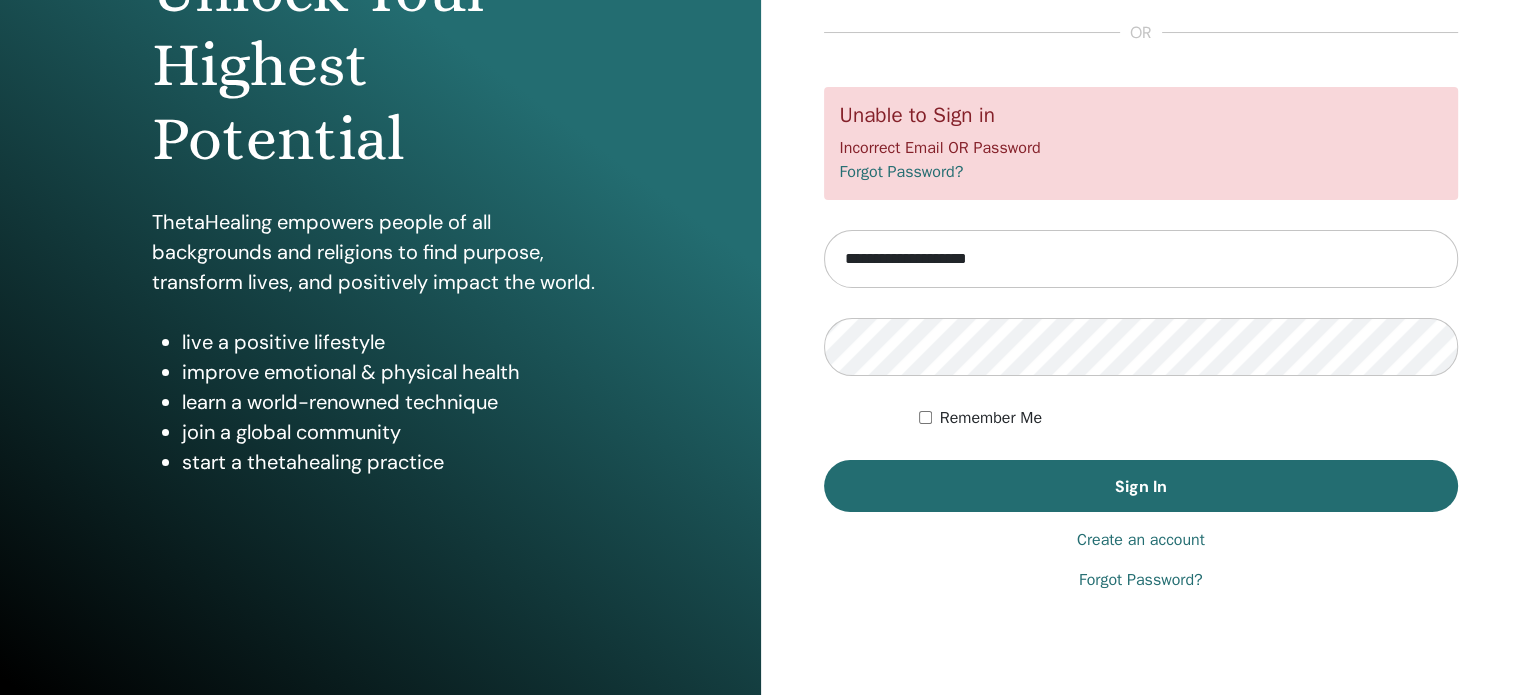 click on "Forgot Password?" at bounding box center [1141, 580] 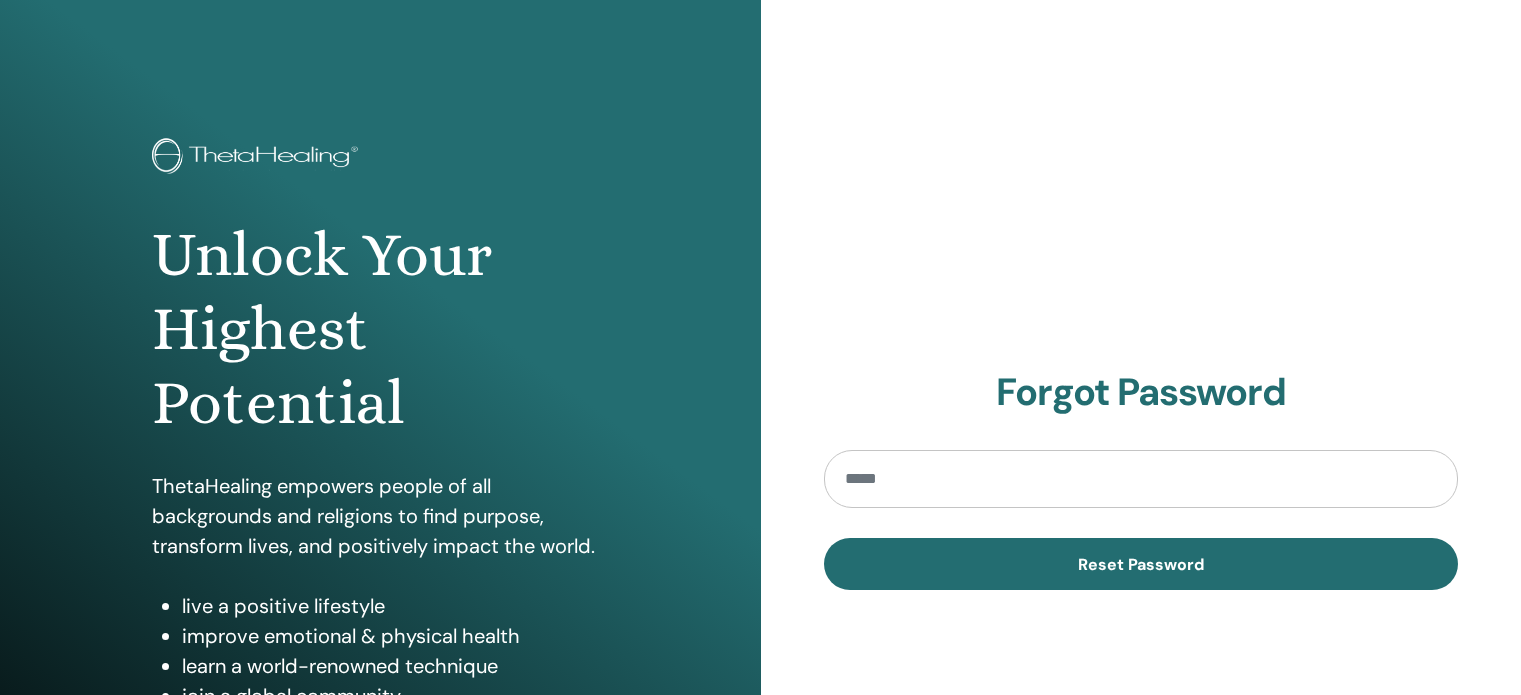 scroll, scrollTop: 0, scrollLeft: 0, axis: both 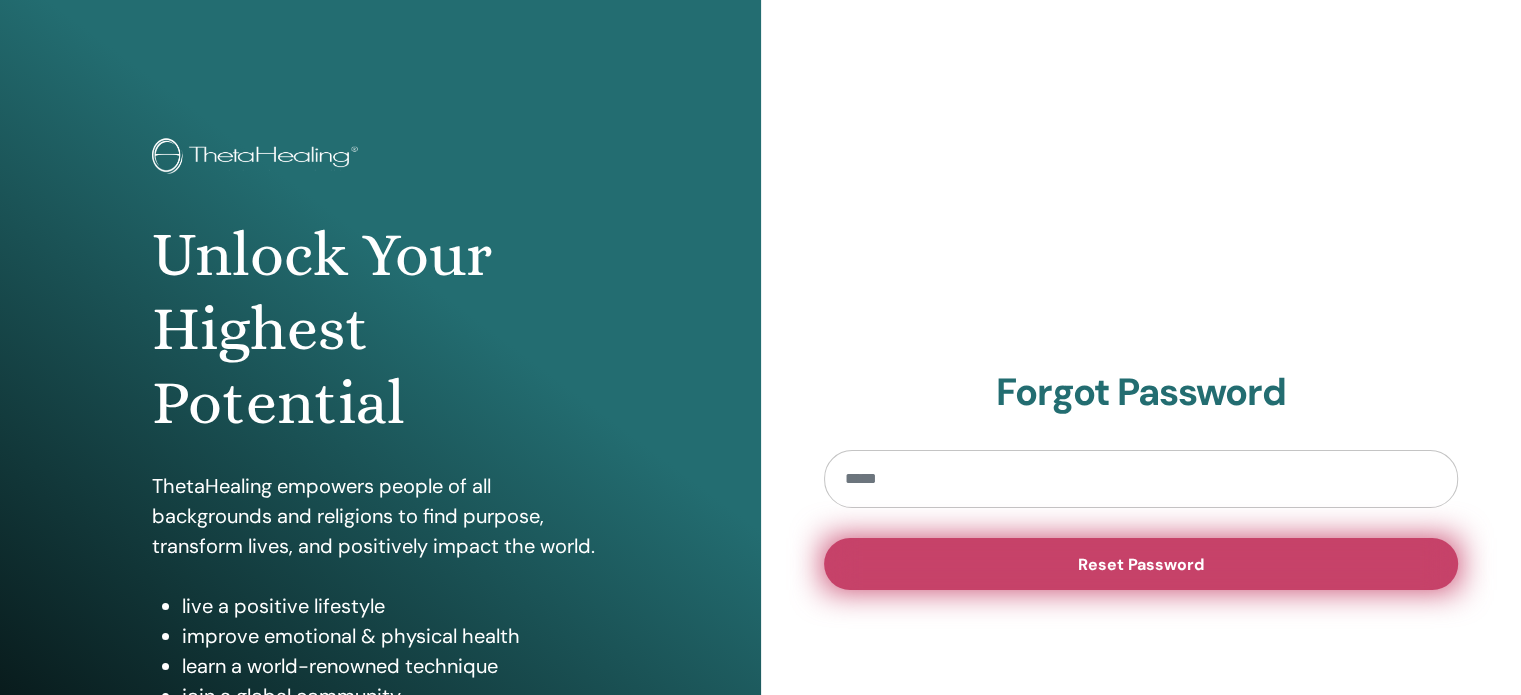 type on "**********" 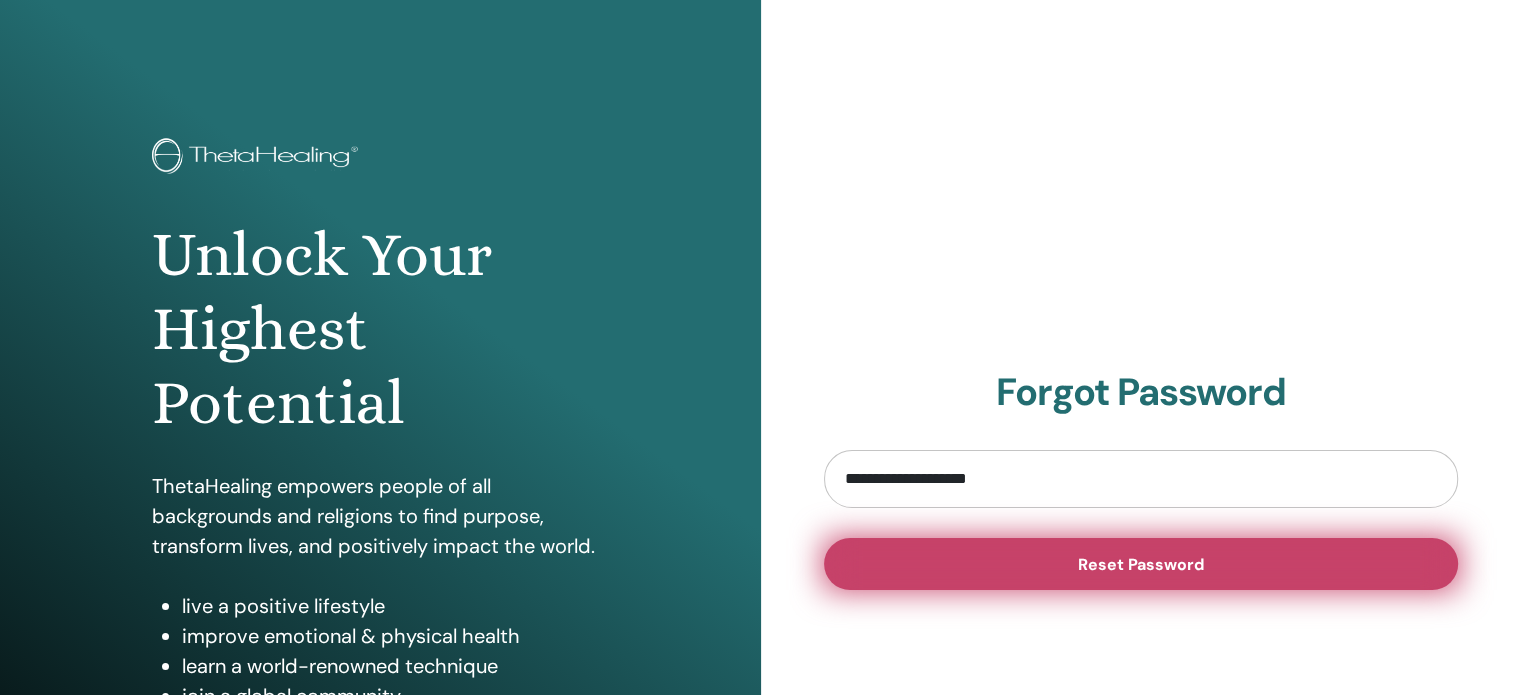 click on "Reset Password" at bounding box center (1141, 564) 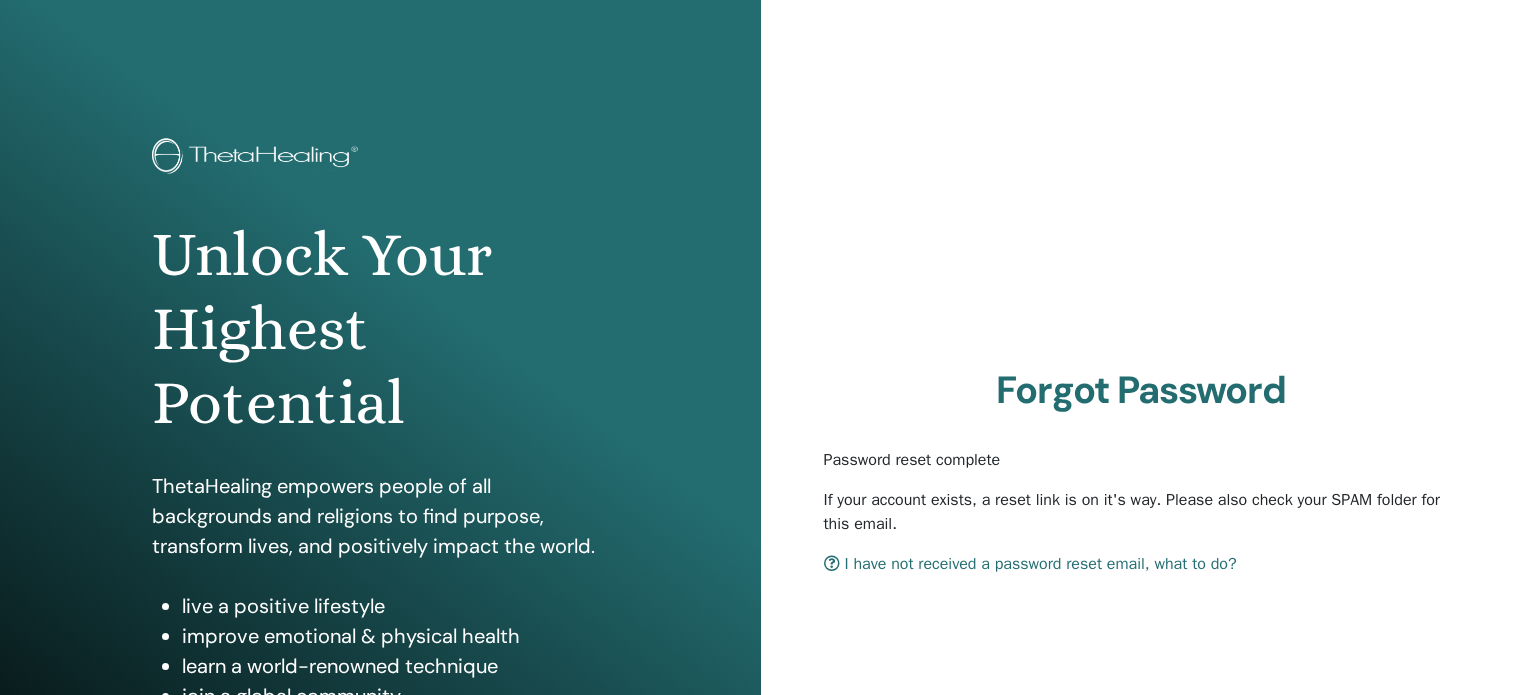 scroll, scrollTop: 0, scrollLeft: 0, axis: both 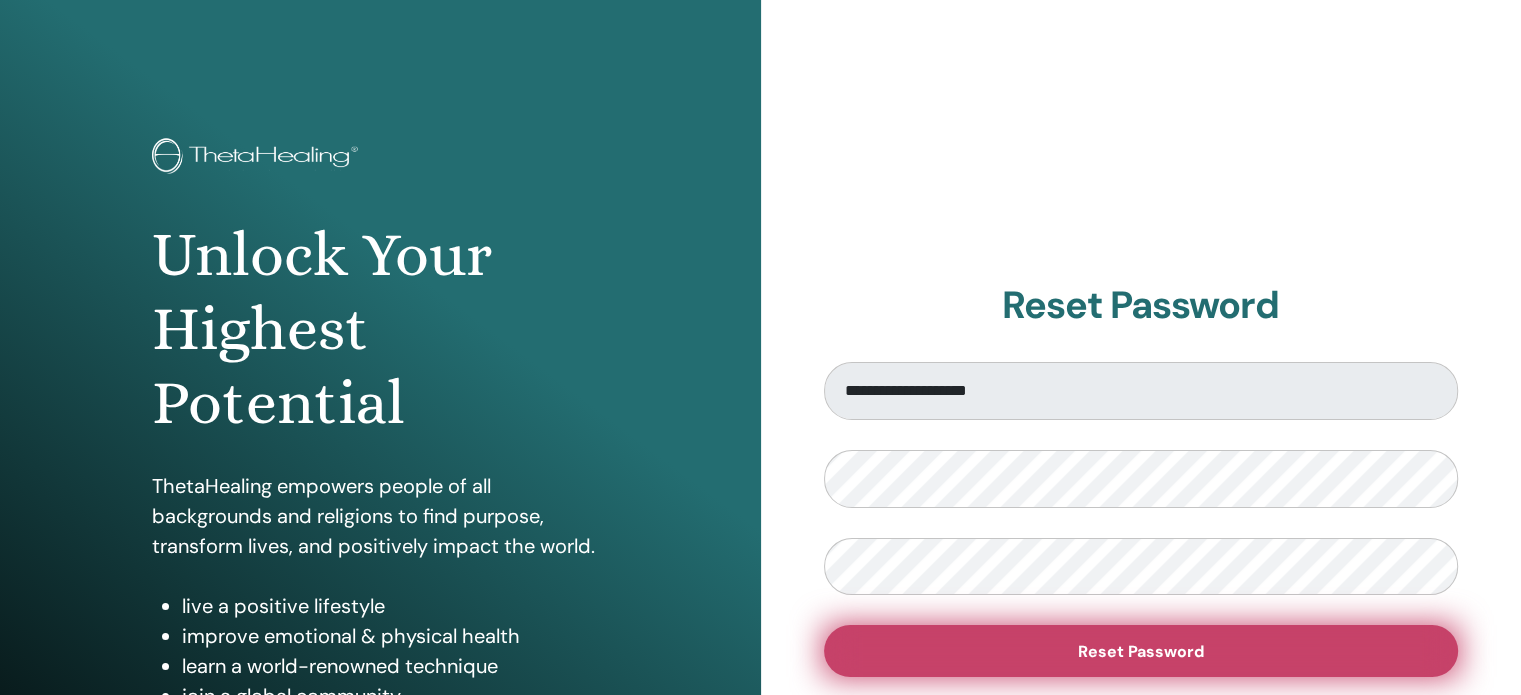click on "Reset Password" at bounding box center [1141, 651] 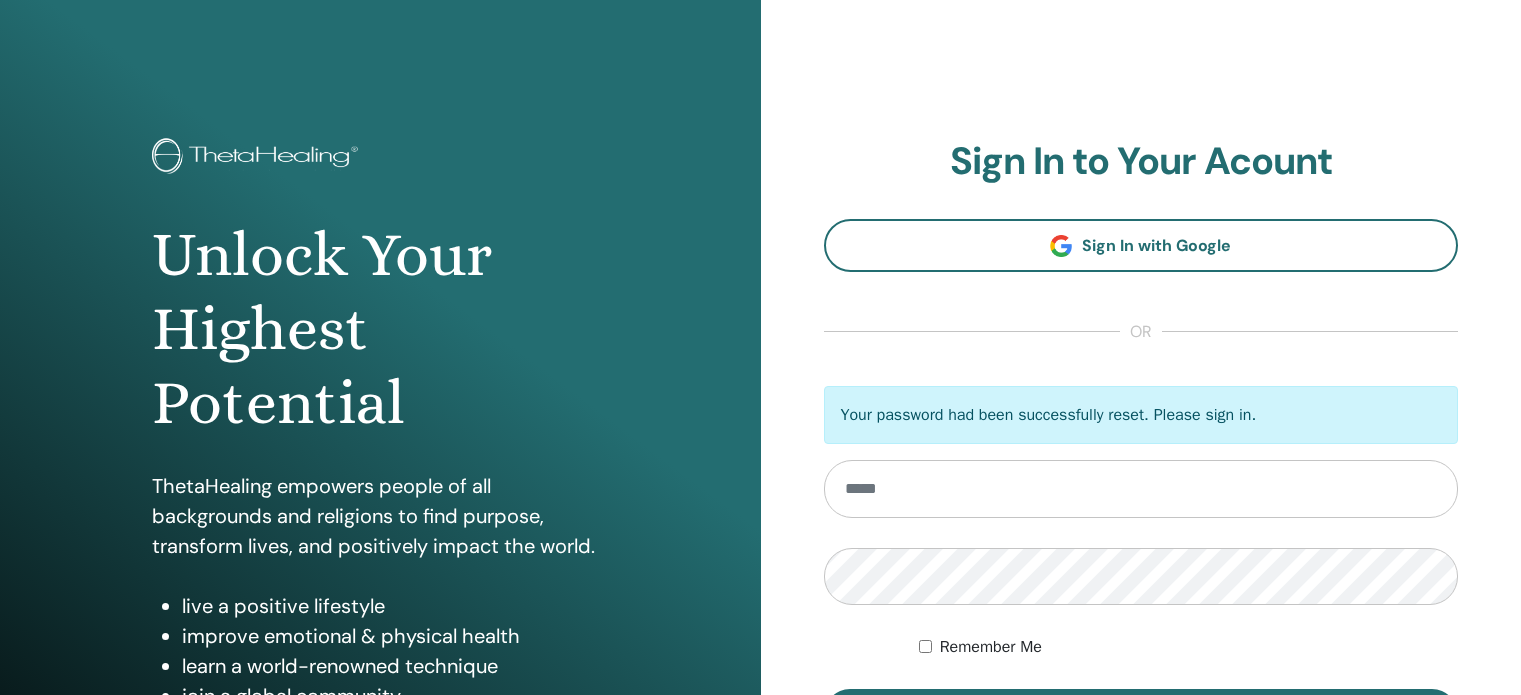 scroll, scrollTop: 0, scrollLeft: 0, axis: both 